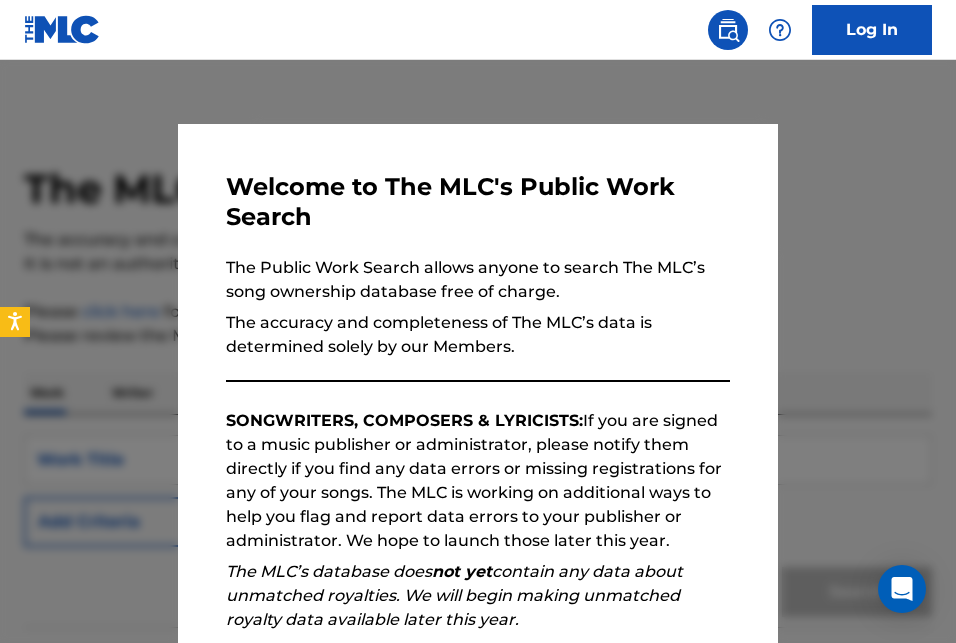 scroll, scrollTop: 0, scrollLeft: 0, axis: both 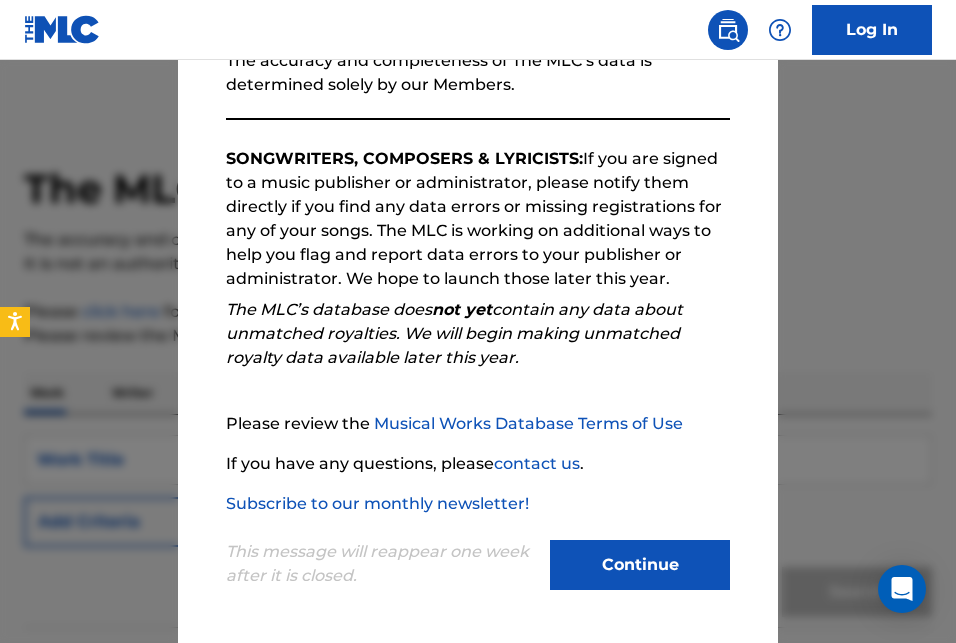 click on "Continue" at bounding box center [640, 565] 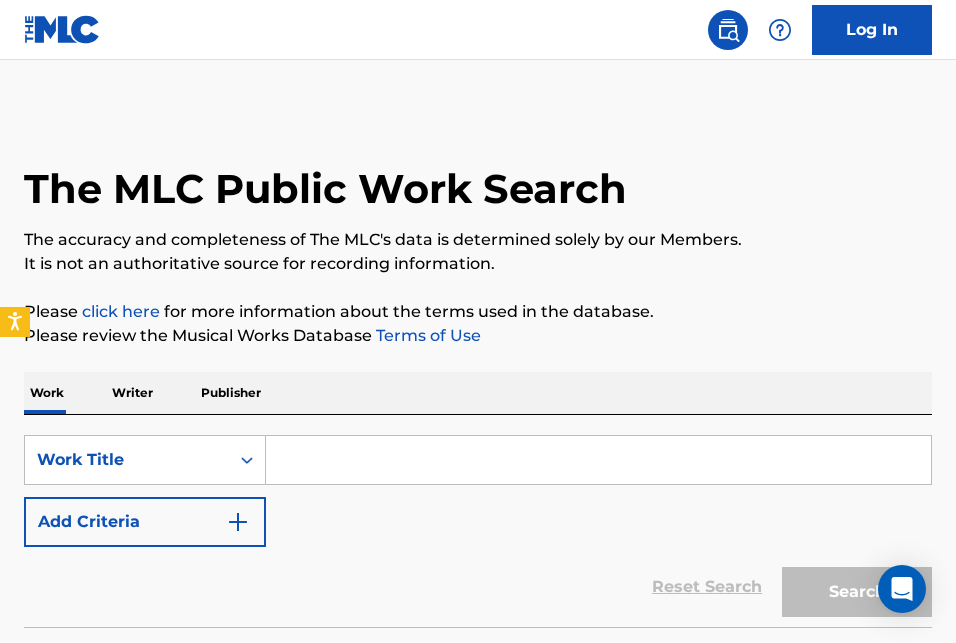 click at bounding box center [598, 460] 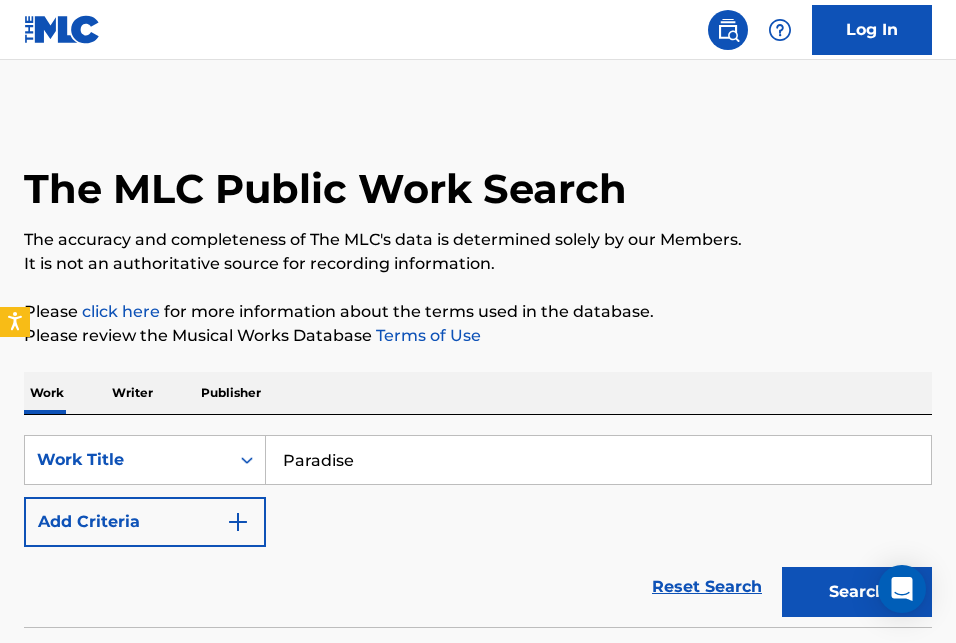 type on "Paradise" 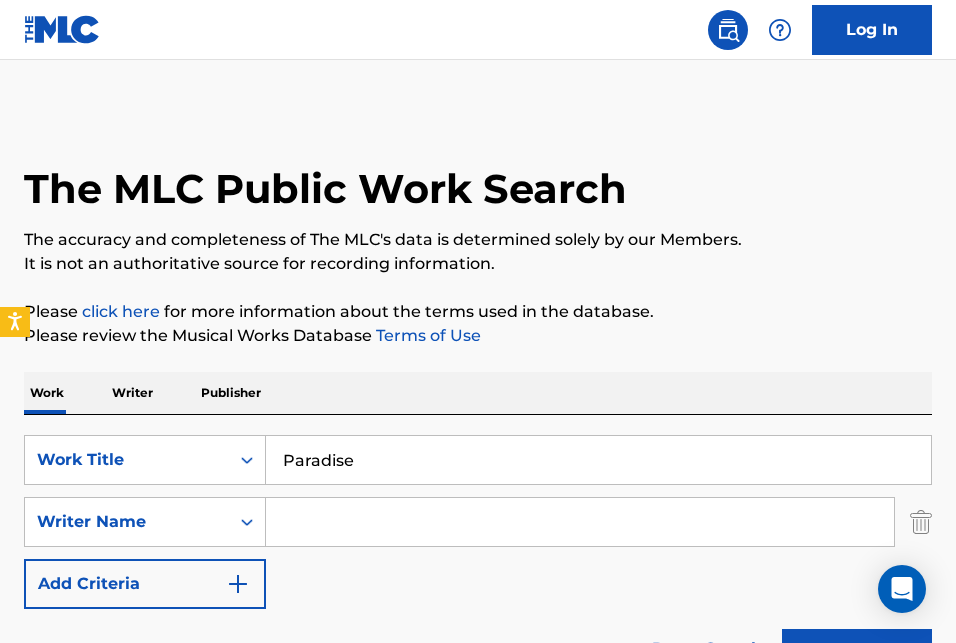 click at bounding box center (580, 522) 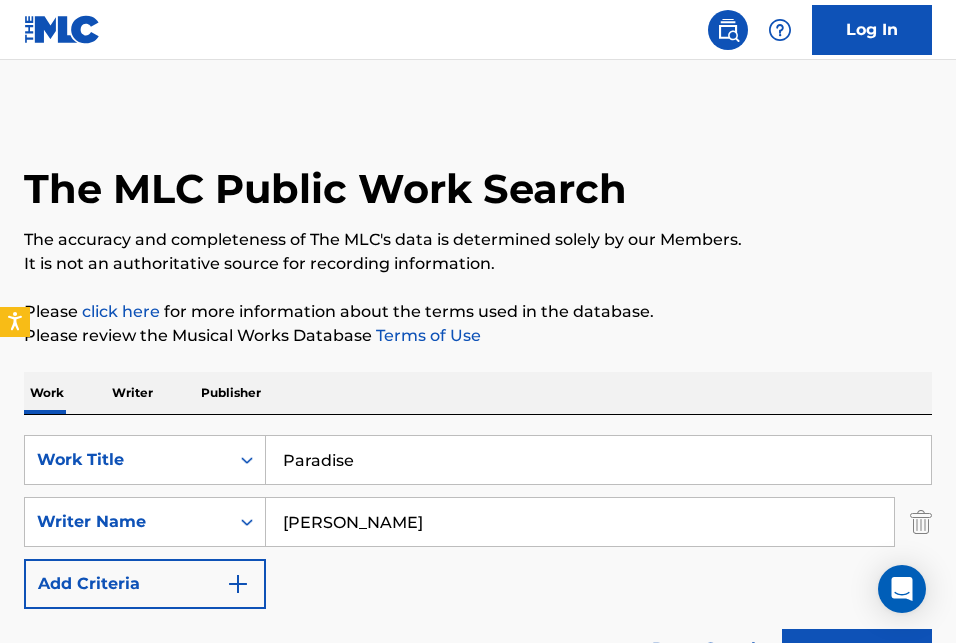 type on "[PERSON_NAME]" 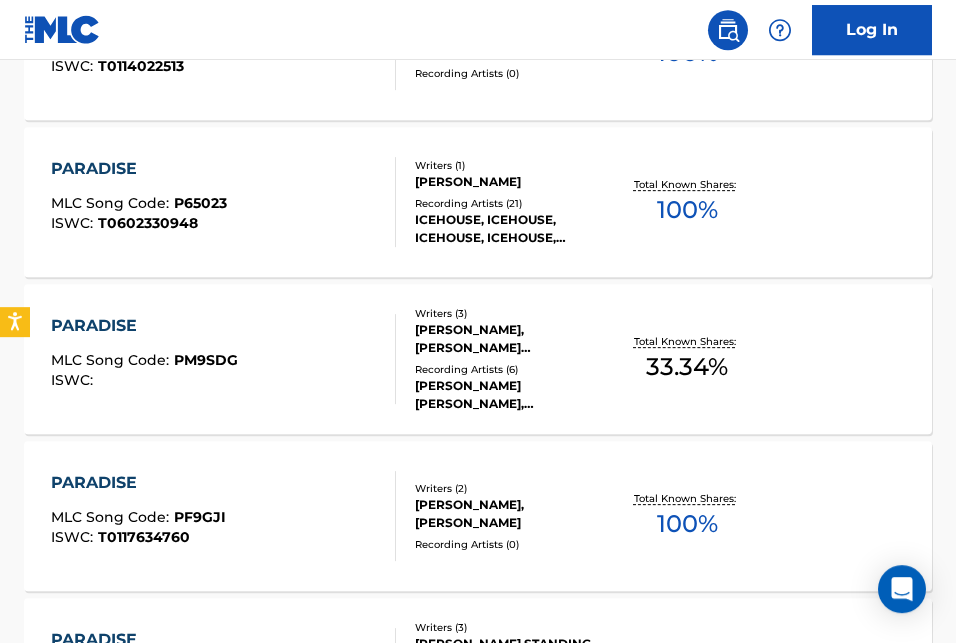 scroll, scrollTop: 918, scrollLeft: 0, axis: vertical 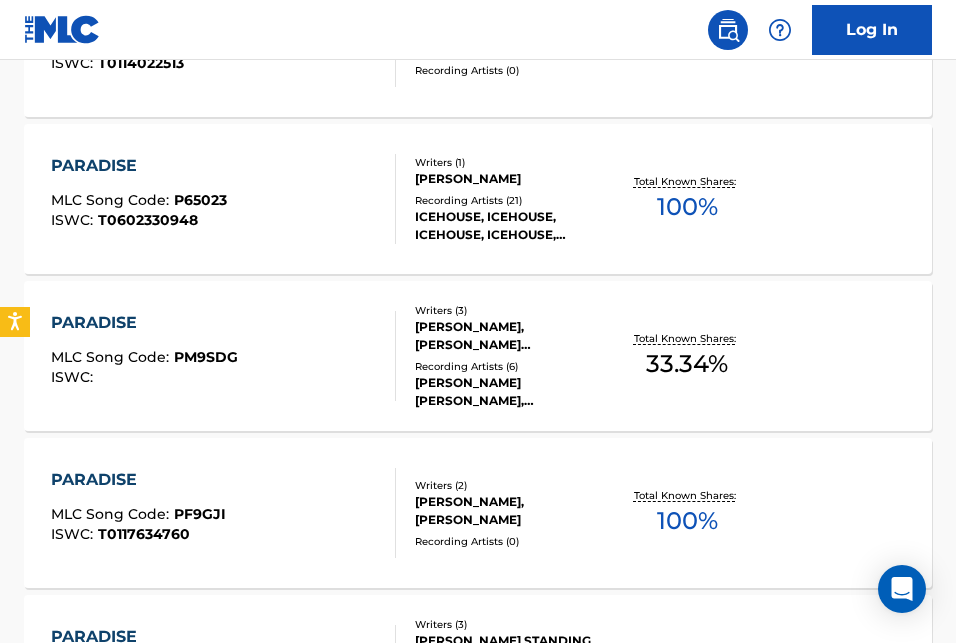 click on "PARADISE" at bounding box center (139, 166) 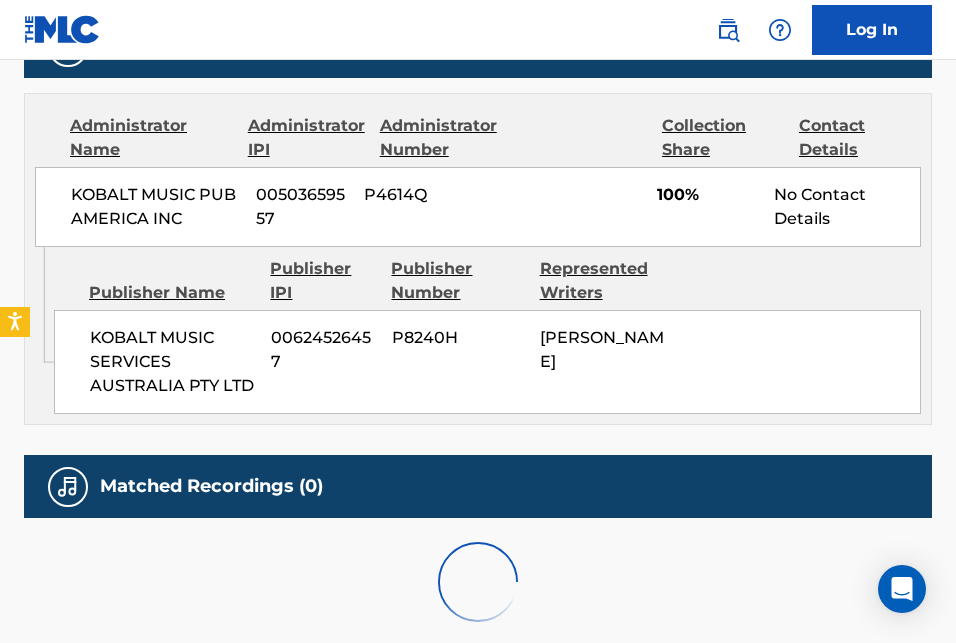 scroll, scrollTop: 0, scrollLeft: 0, axis: both 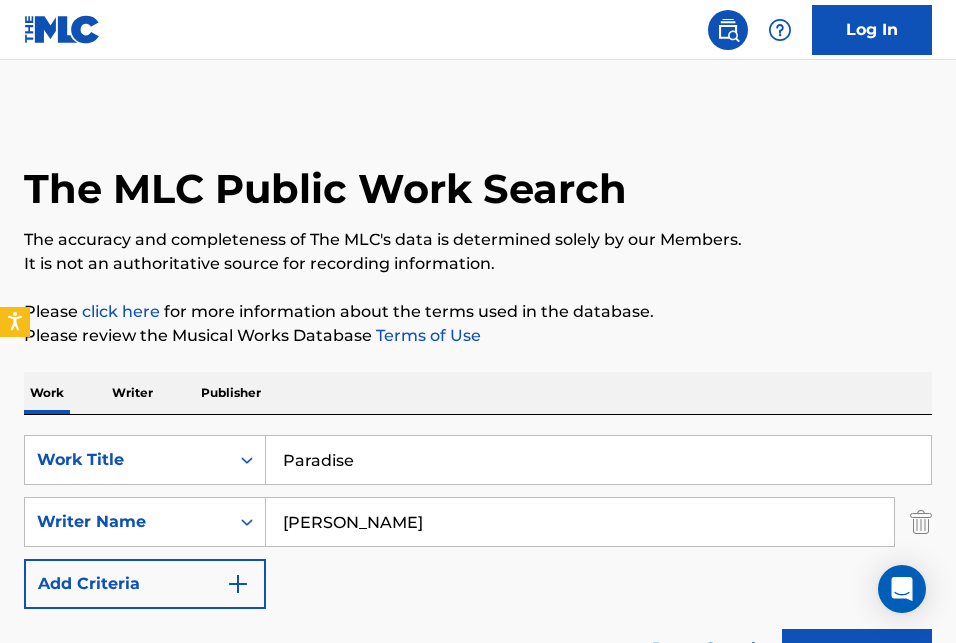 click on "[PERSON_NAME]" at bounding box center [580, 522] 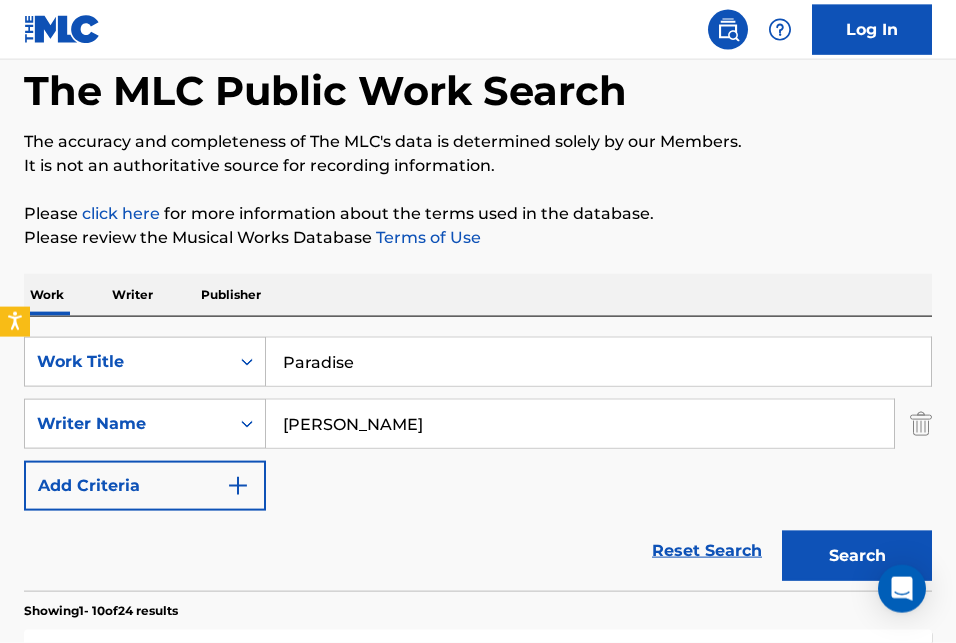 scroll, scrollTop: 204, scrollLeft: 0, axis: vertical 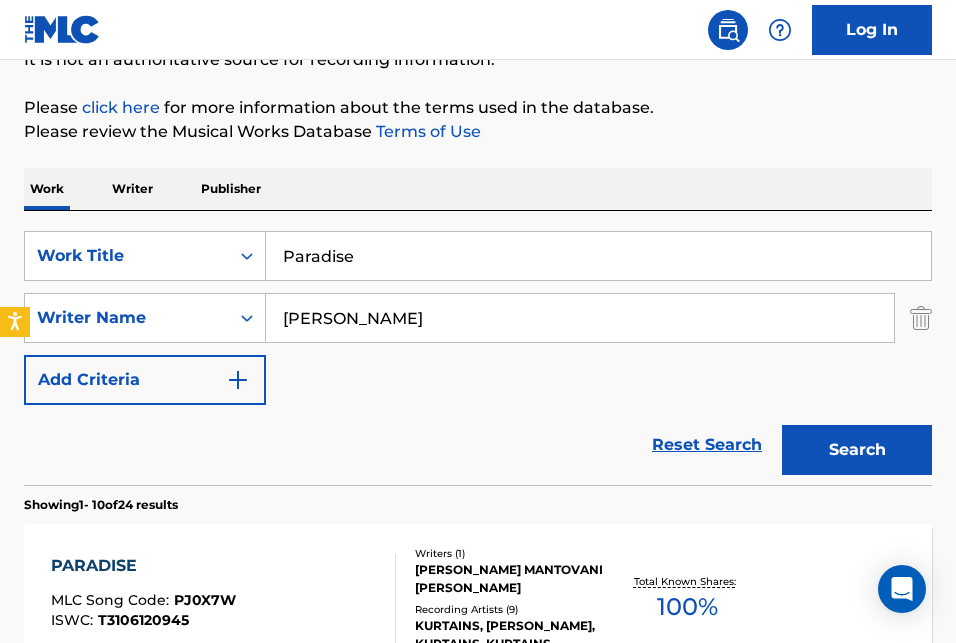 type on "[PERSON_NAME]" 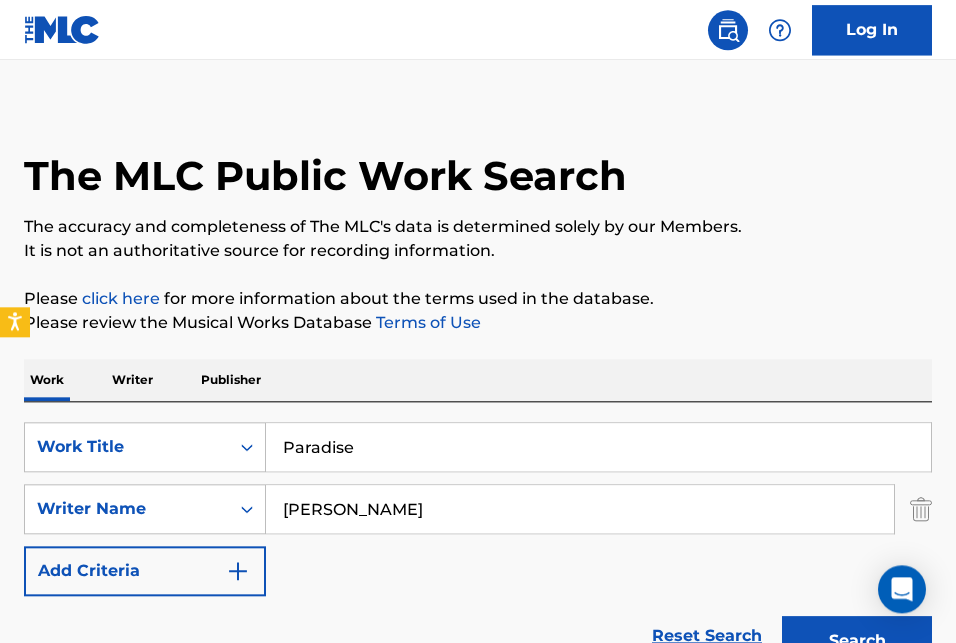 scroll, scrollTop: 0, scrollLeft: 0, axis: both 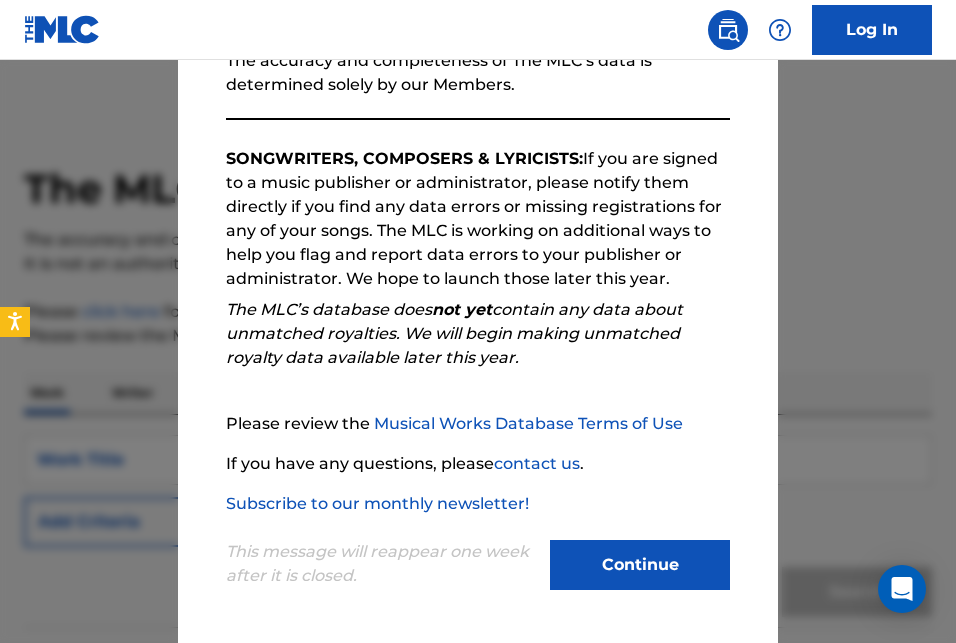 click on "Continue" at bounding box center (640, 565) 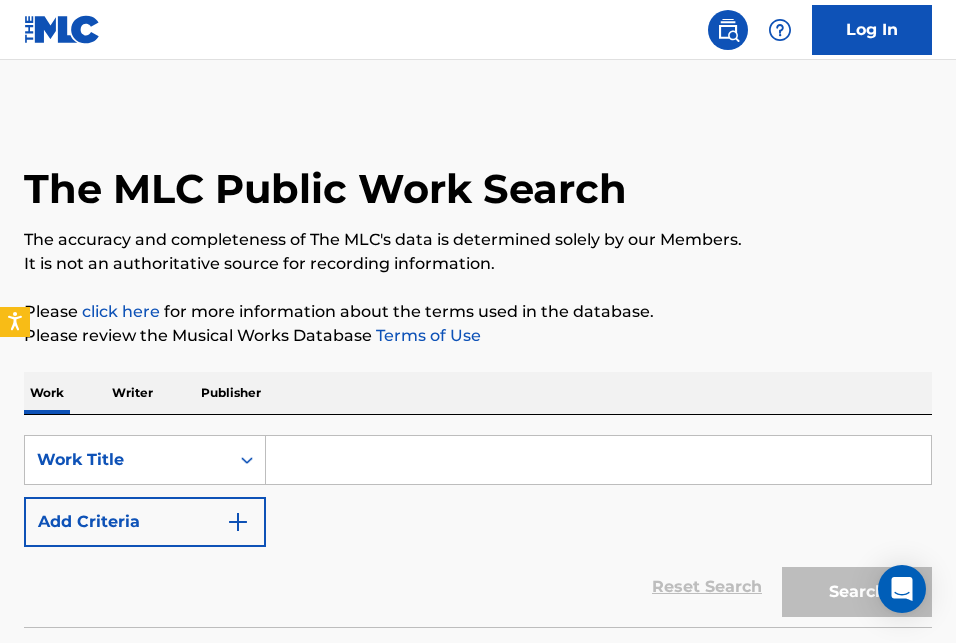 click on "Writer" at bounding box center [132, 393] 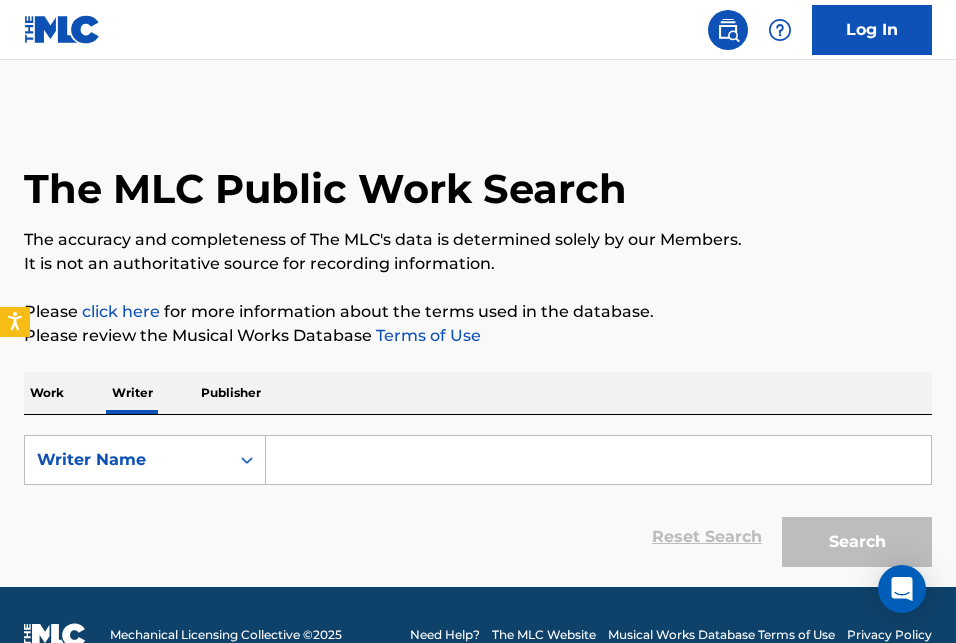 click at bounding box center [598, 460] 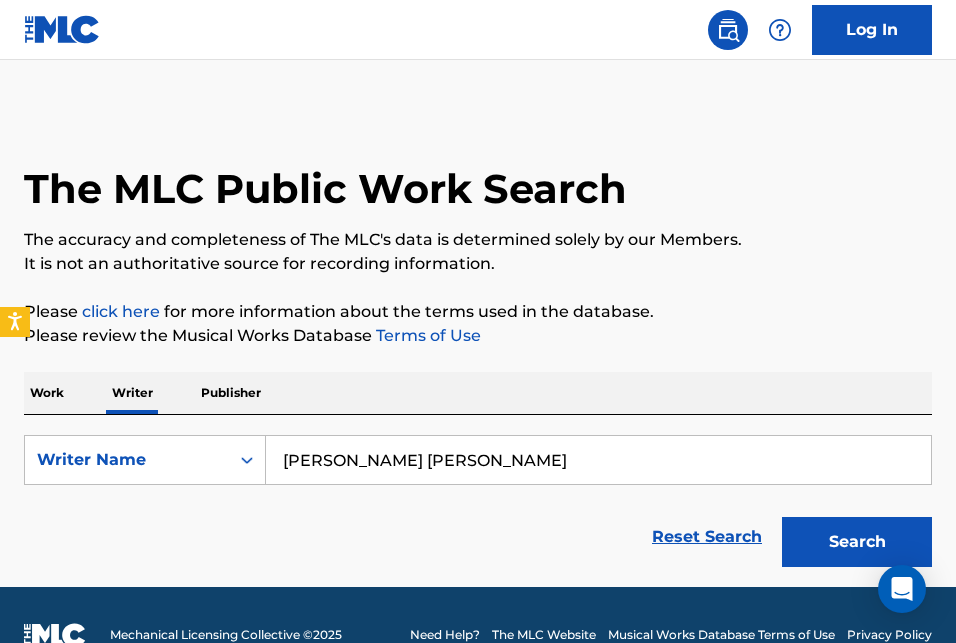 type on "Ivor Arthur Davies" 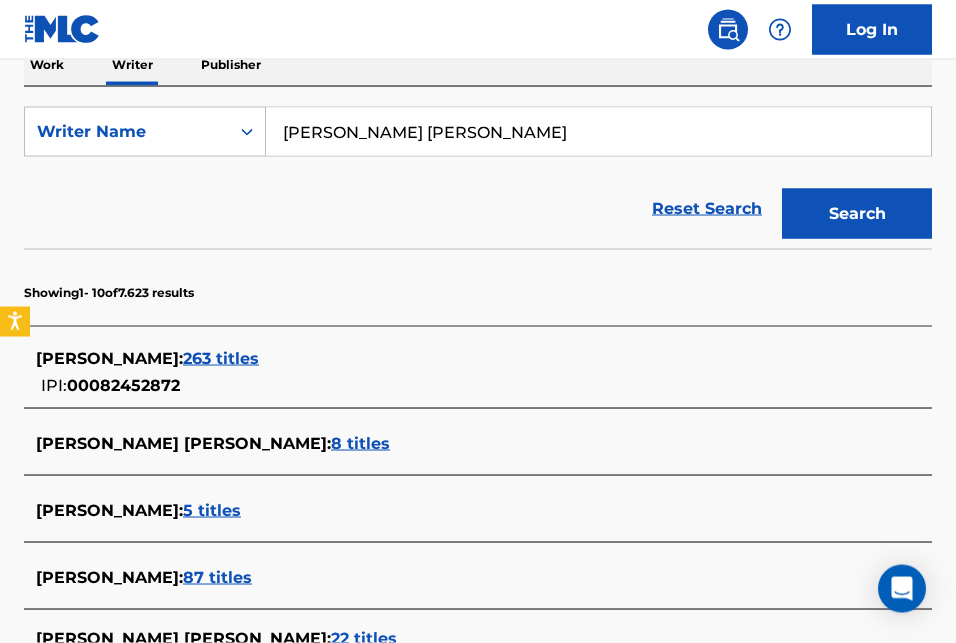scroll, scrollTop: 408, scrollLeft: 0, axis: vertical 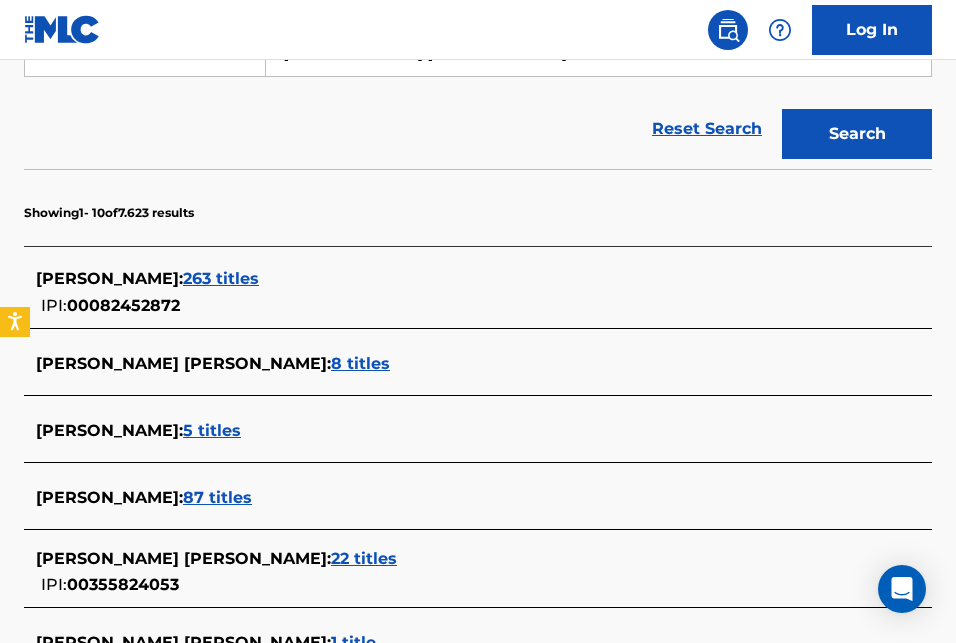 click on "8 titles" at bounding box center (360, 363) 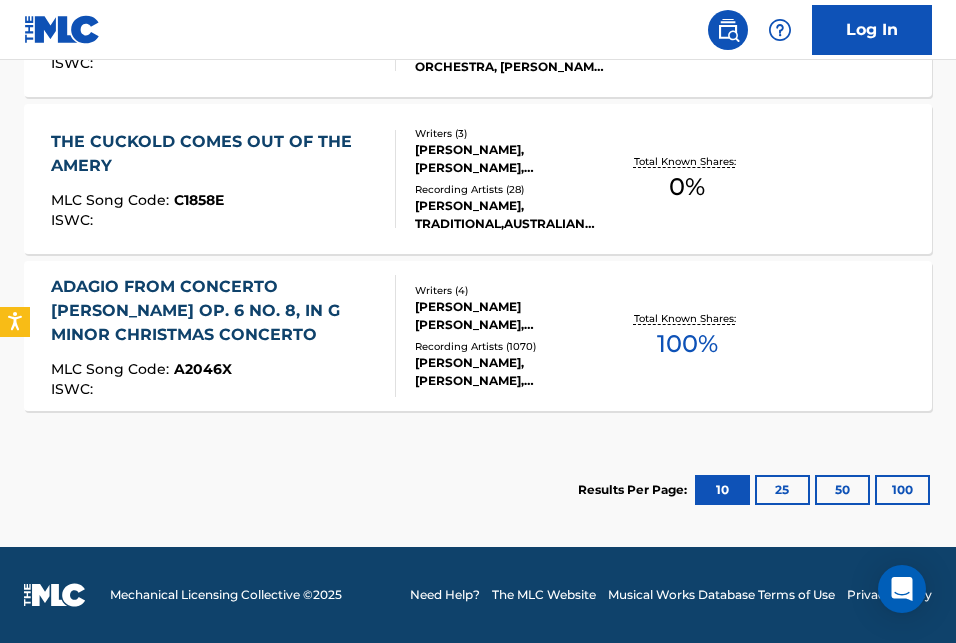 scroll, scrollTop: 533, scrollLeft: 0, axis: vertical 